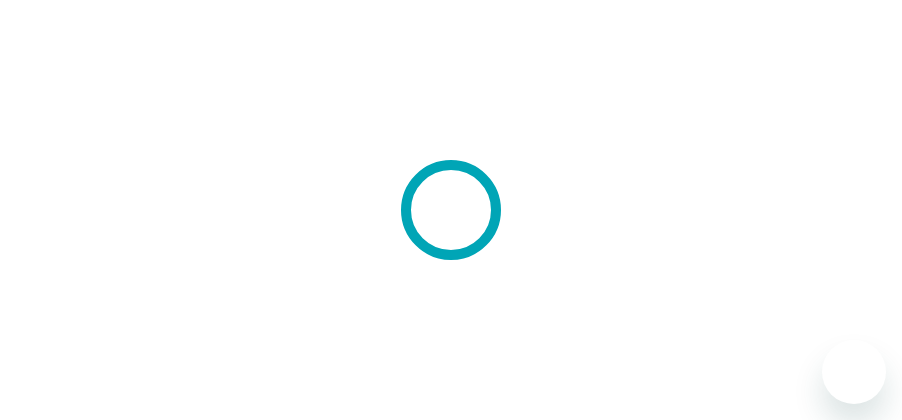 scroll, scrollTop: 0, scrollLeft: 0, axis: both 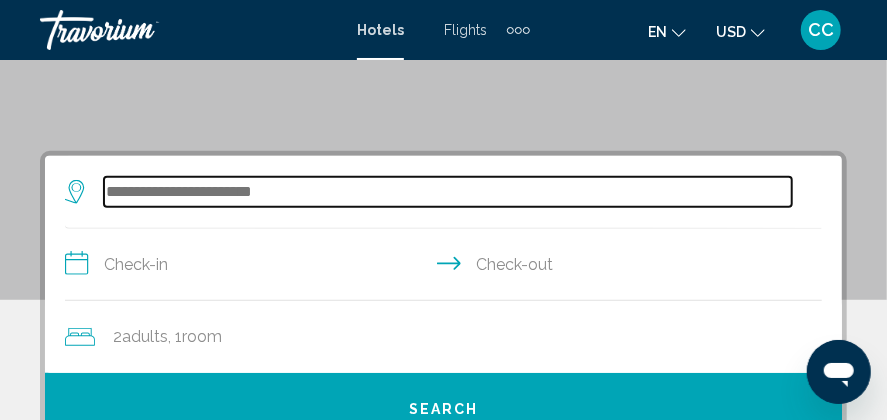 click at bounding box center [448, 192] 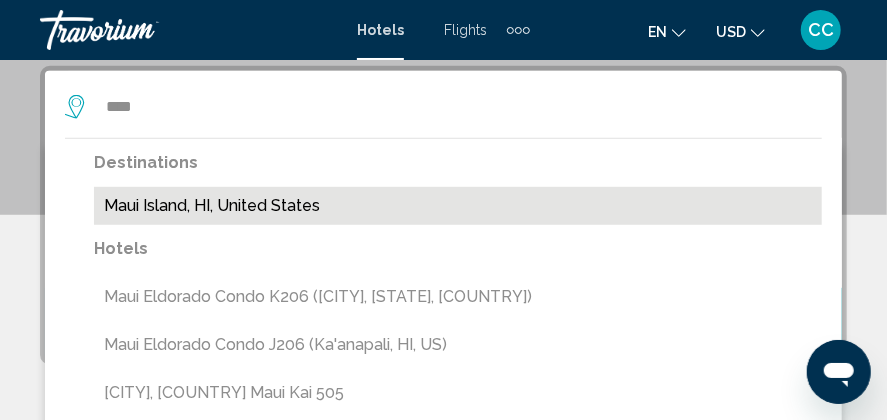 click on "Maui Island, HI, United States" at bounding box center [458, 206] 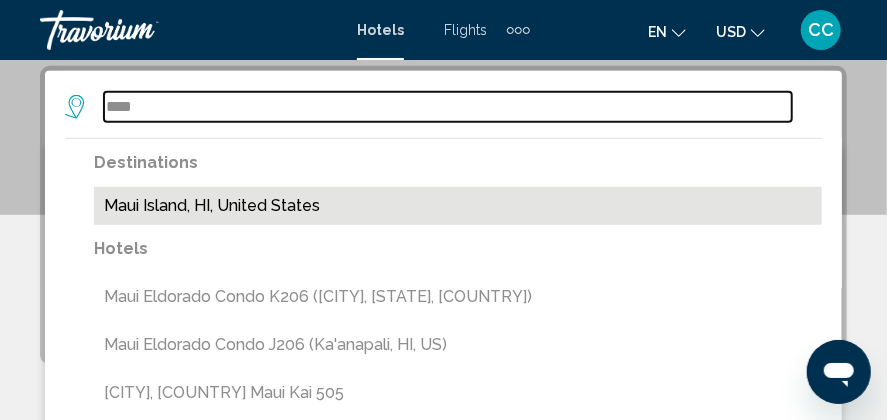 type on "**********" 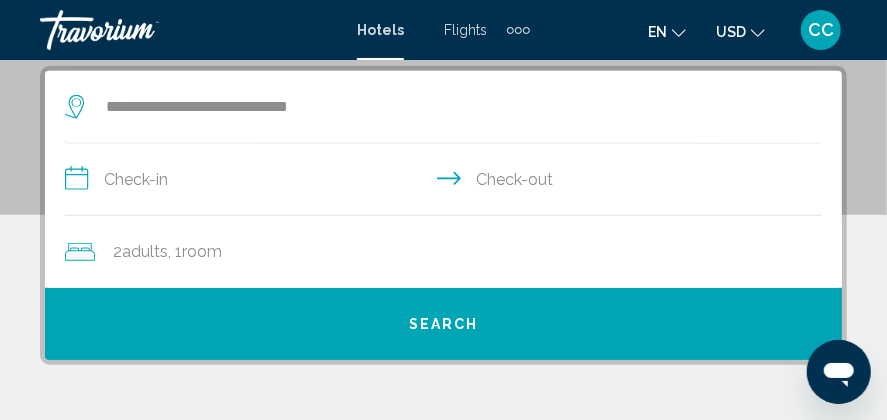 click on "**********" at bounding box center [447, 182] 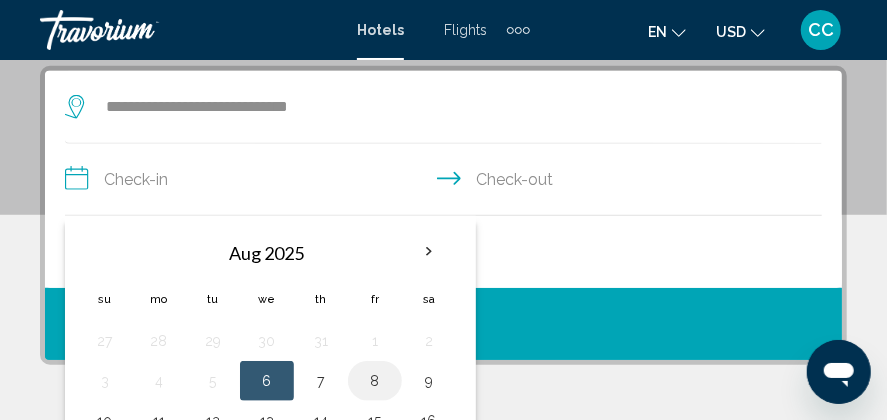 click on "8" at bounding box center [375, 381] 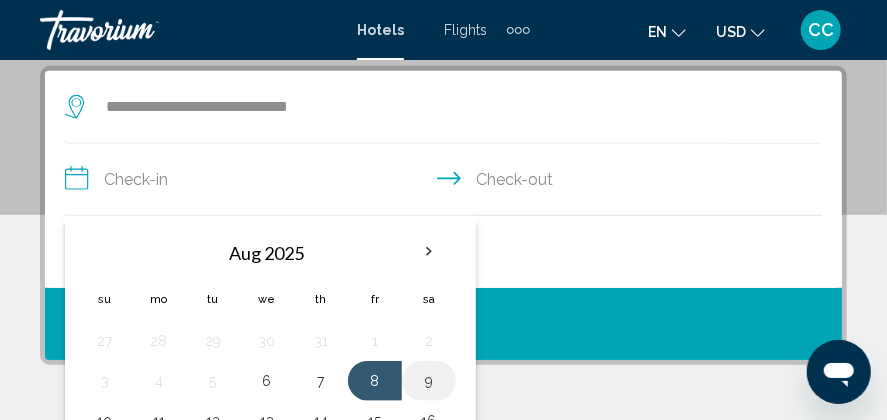 click on "9" at bounding box center [429, 381] 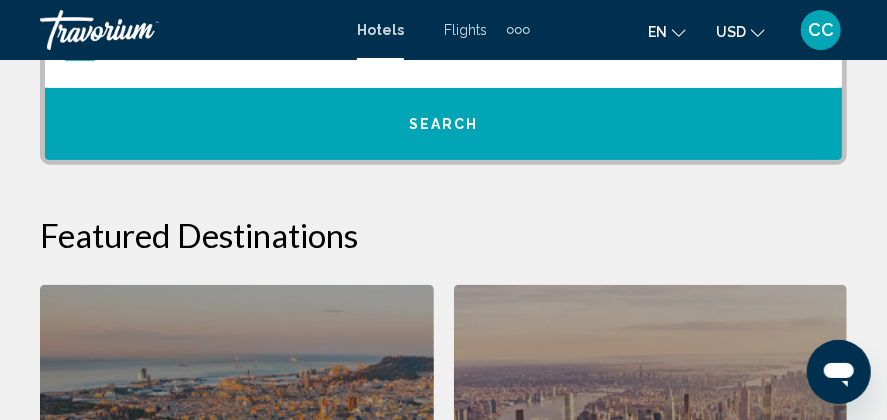 scroll, scrollTop: 485, scrollLeft: 0, axis: vertical 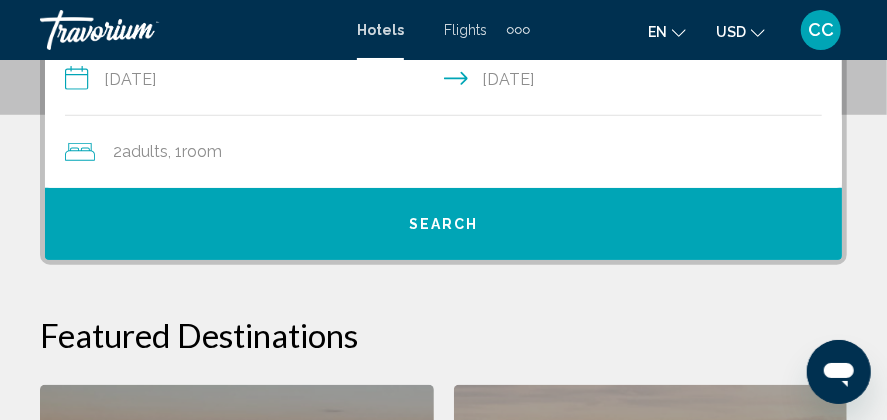 click on "Adults" 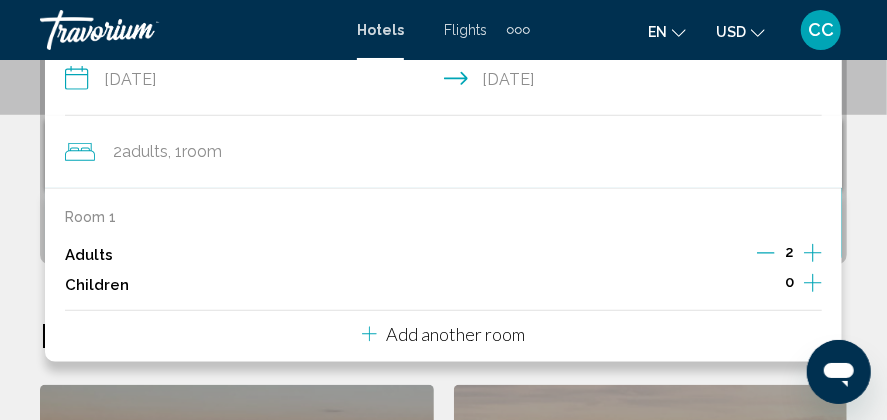 scroll, scrollTop: 385, scrollLeft: 0, axis: vertical 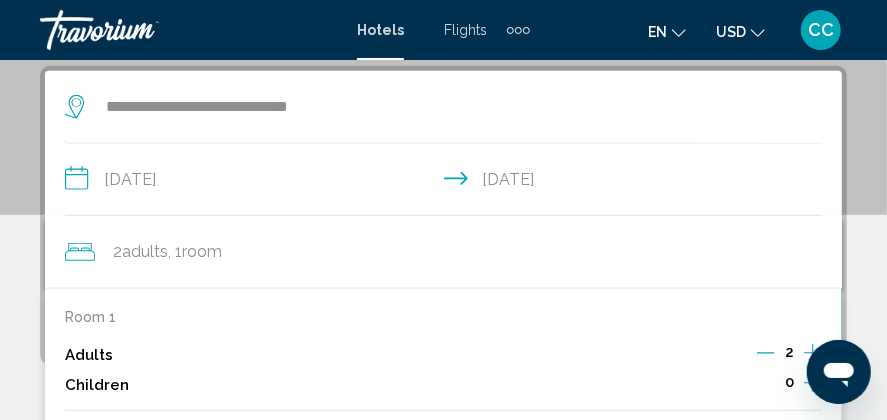click 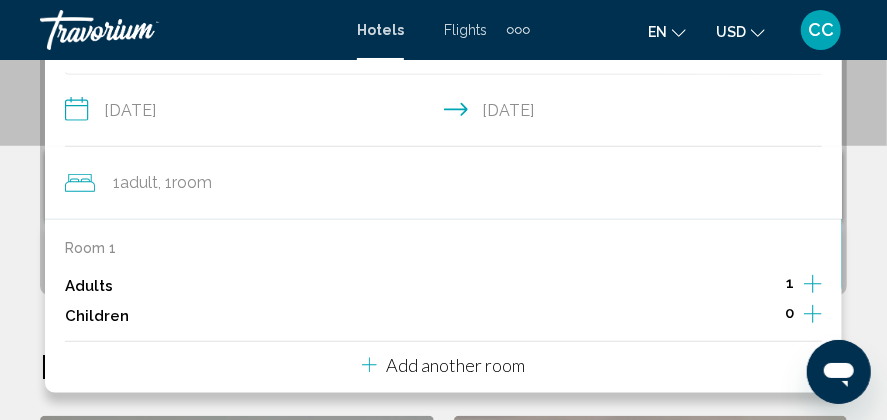 scroll, scrollTop: 585, scrollLeft: 0, axis: vertical 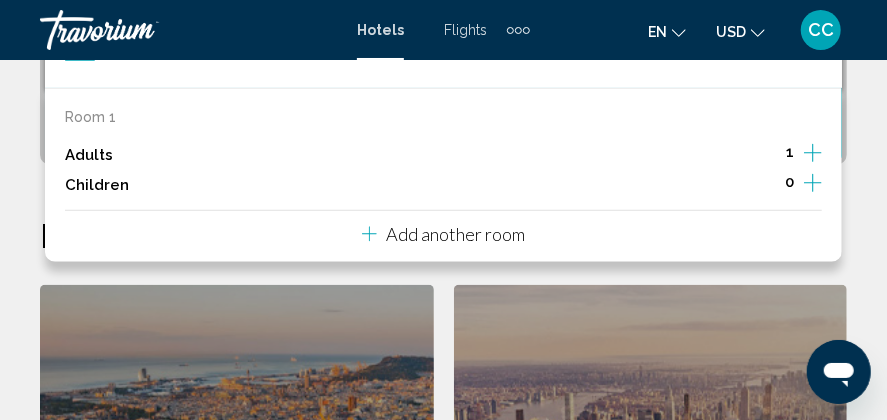 click on "**********" at bounding box center (443, 345) 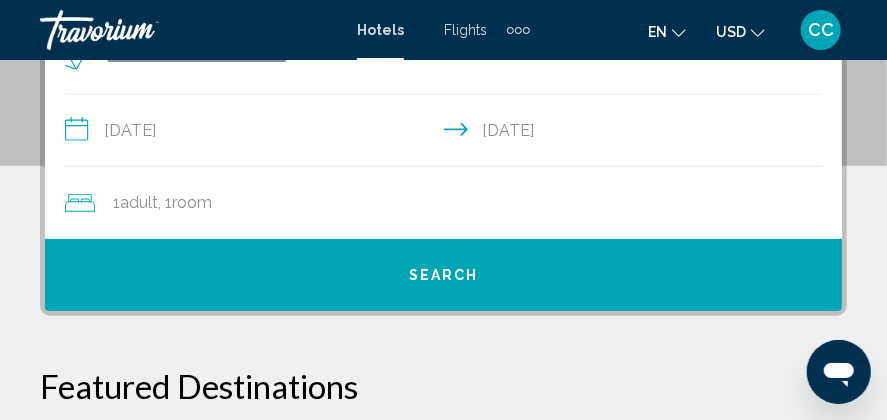scroll, scrollTop: 385, scrollLeft: 0, axis: vertical 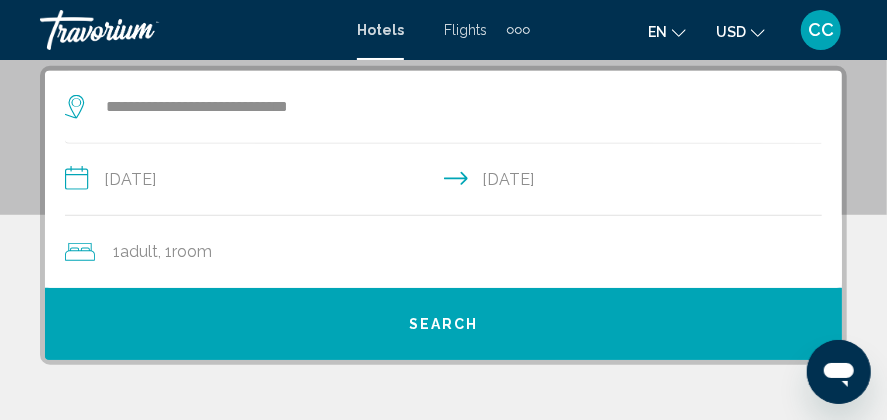 click on "Search" at bounding box center (444, 325) 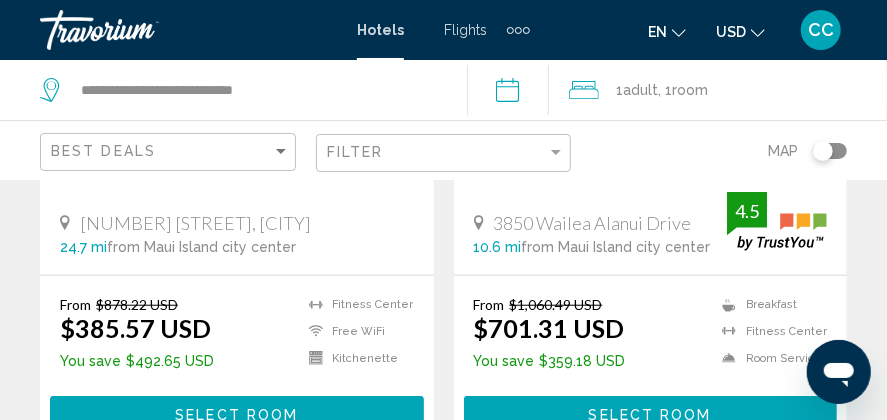 scroll, scrollTop: 300, scrollLeft: 0, axis: vertical 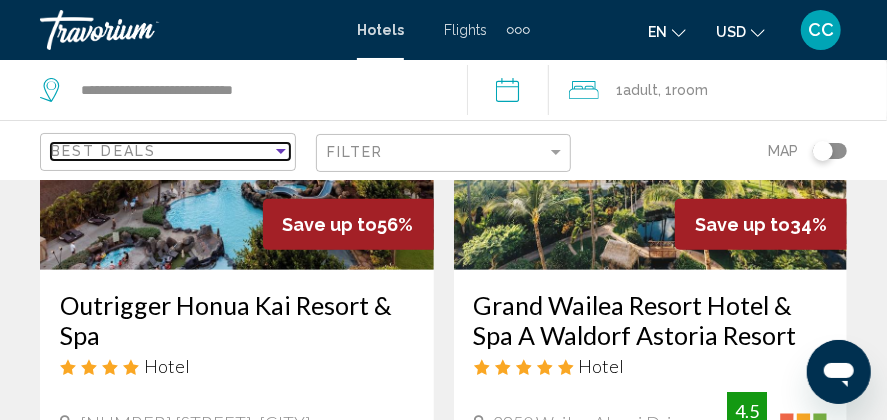 click on "Best Deals" at bounding box center (161, 151) 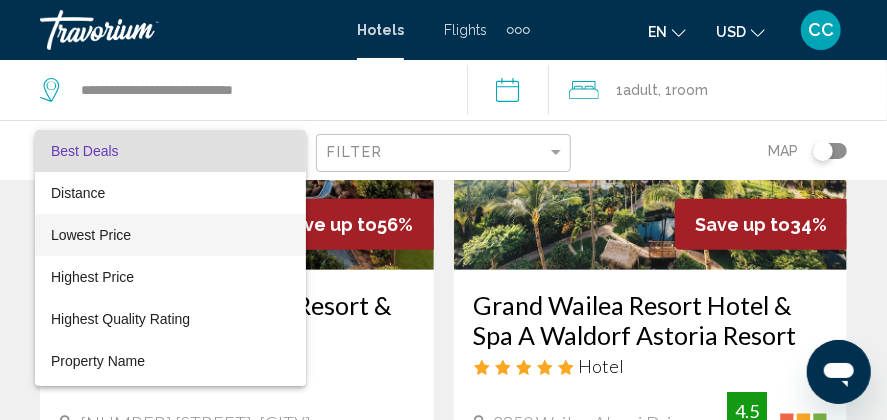 click on "Lowest Price" at bounding box center (170, 235) 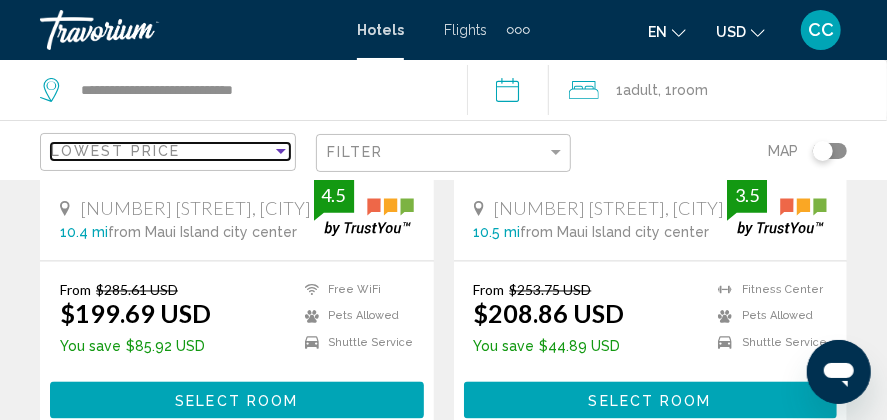 scroll, scrollTop: 1100, scrollLeft: 0, axis: vertical 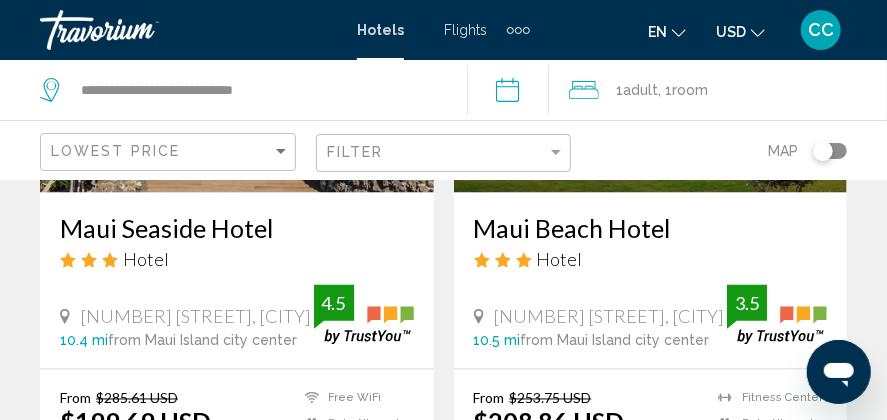 click on "Maui Seaside Hotel" at bounding box center (237, 228) 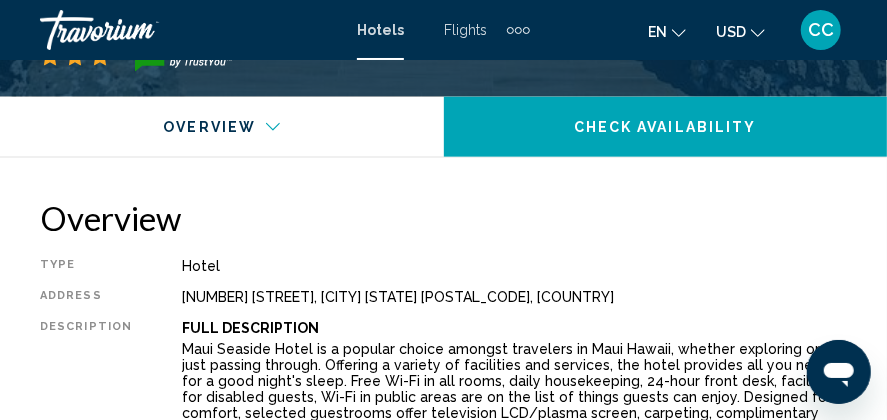 scroll, scrollTop: 1024, scrollLeft: 0, axis: vertical 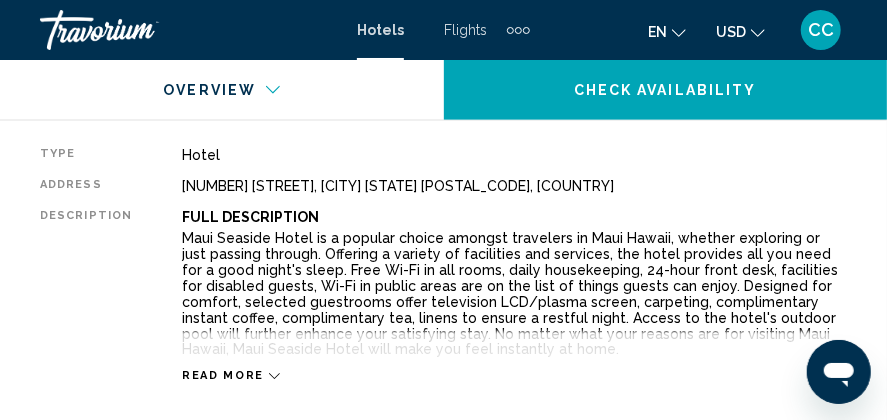 click on "Read more" at bounding box center [231, 376] 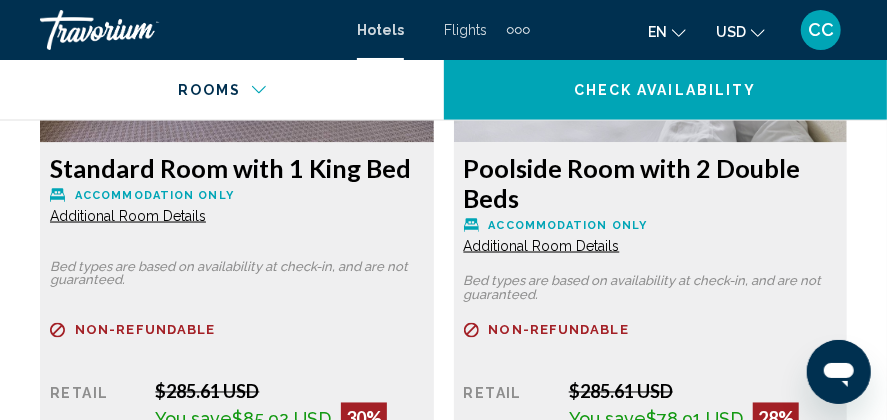 scroll, scrollTop: 3824, scrollLeft: 0, axis: vertical 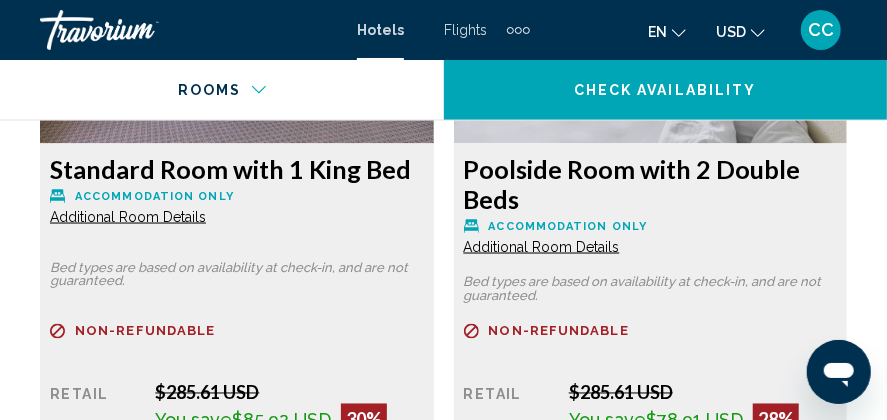 click on "Additional Room Details" at bounding box center [128, 217] 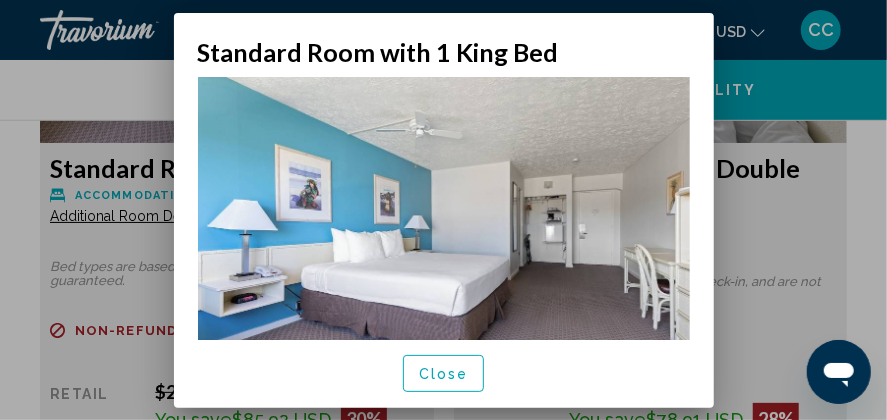 scroll, scrollTop: 0, scrollLeft: 0, axis: both 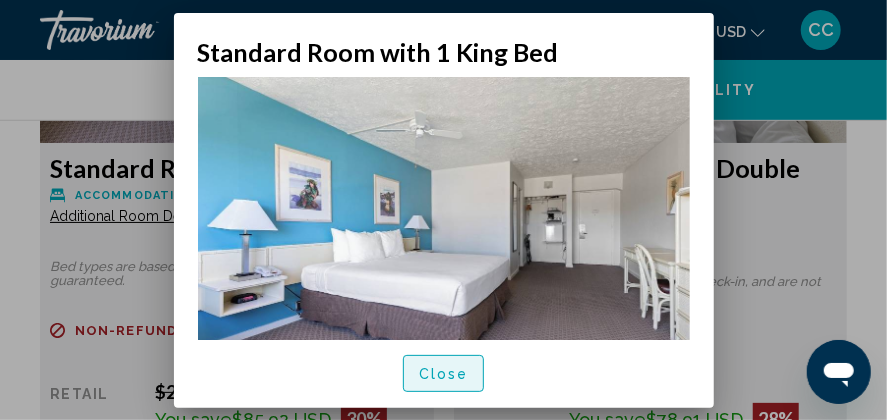 click on "Close" at bounding box center [444, 374] 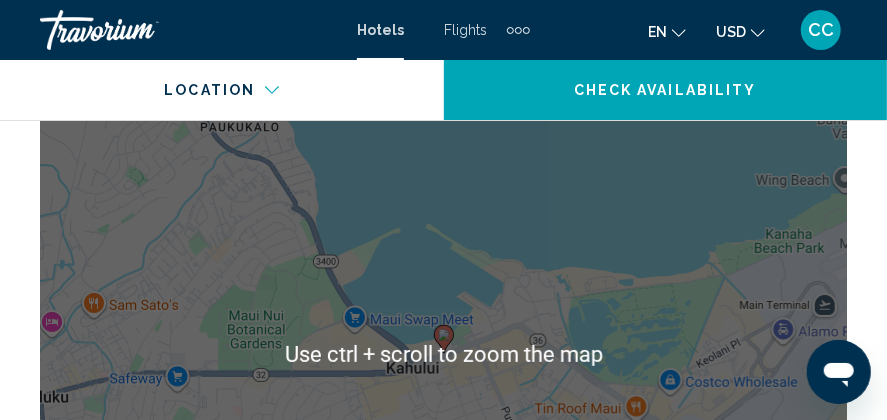 scroll, scrollTop: 2624, scrollLeft: 0, axis: vertical 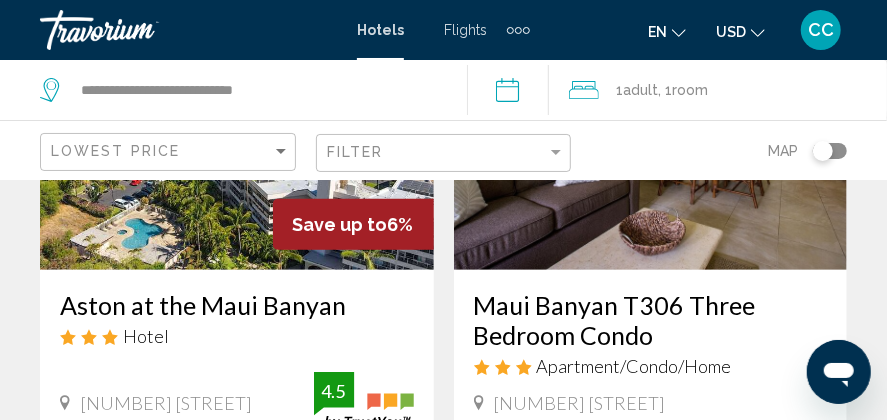 click at bounding box center [237, 110] 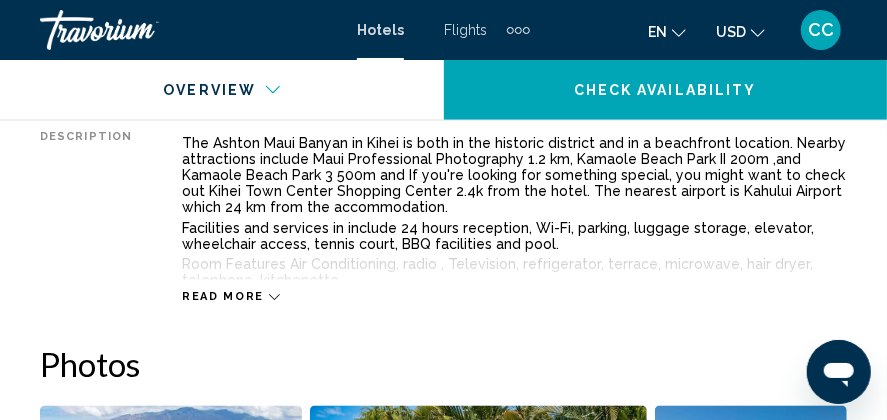 scroll, scrollTop: 1124, scrollLeft: 0, axis: vertical 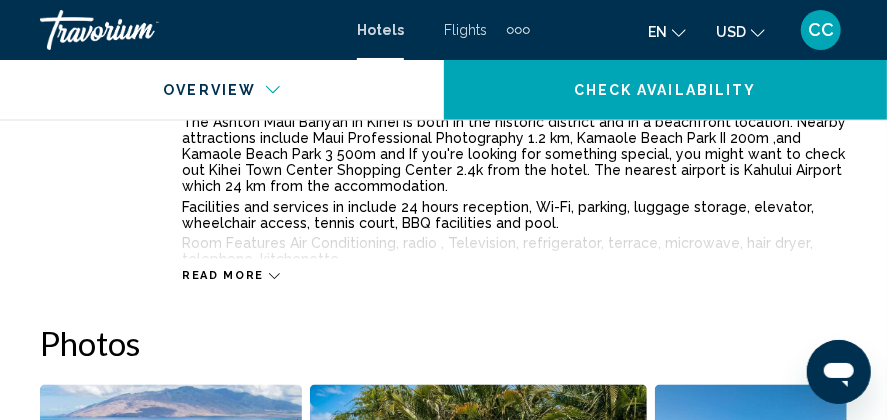 click on "Read more" at bounding box center [223, 276] 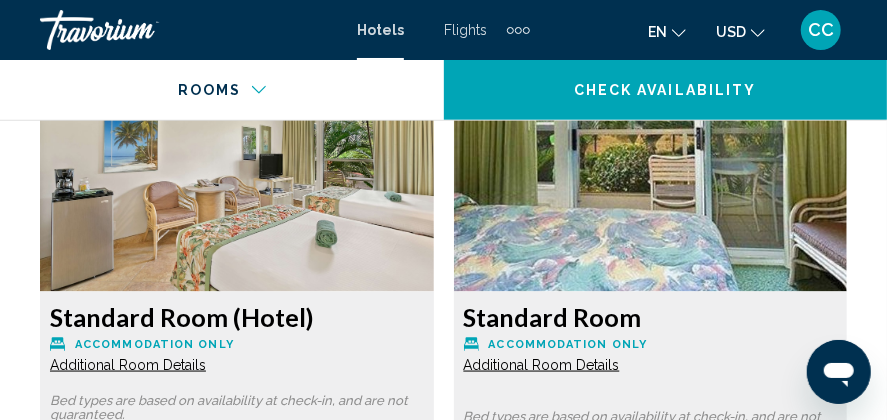 scroll, scrollTop: 3524, scrollLeft: 0, axis: vertical 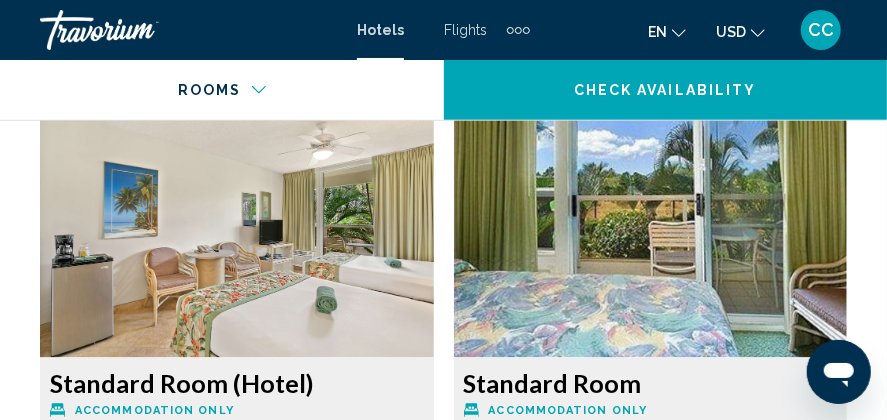 click at bounding box center (237, 233) 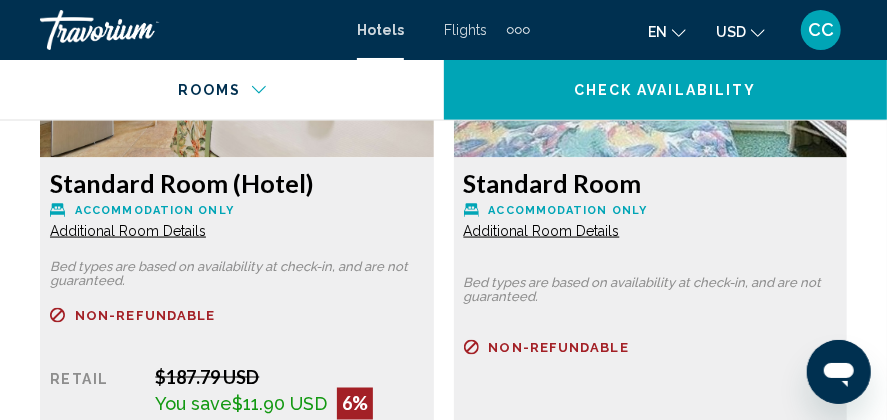 scroll, scrollTop: 3724, scrollLeft: 0, axis: vertical 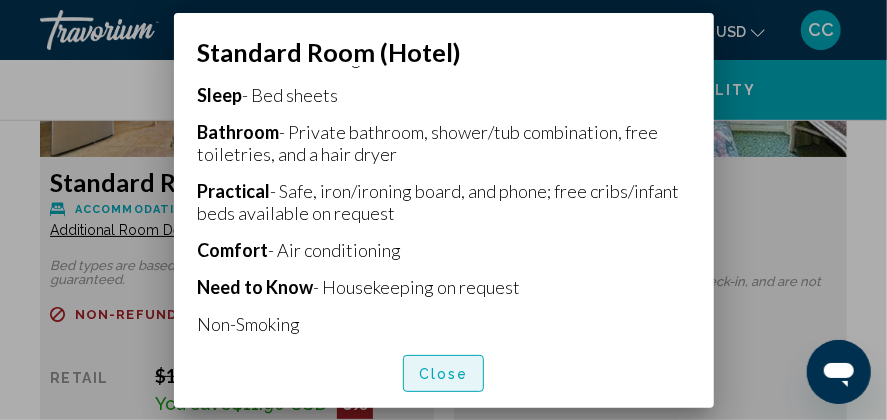 click on "Close" at bounding box center (444, 374) 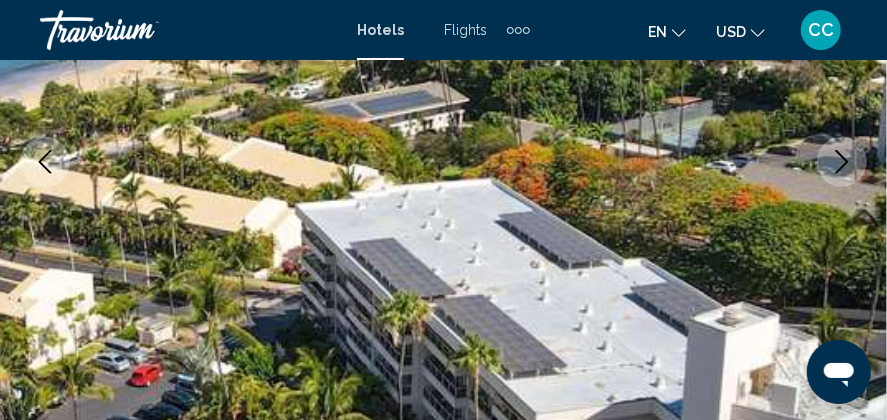 scroll, scrollTop: 324, scrollLeft: 0, axis: vertical 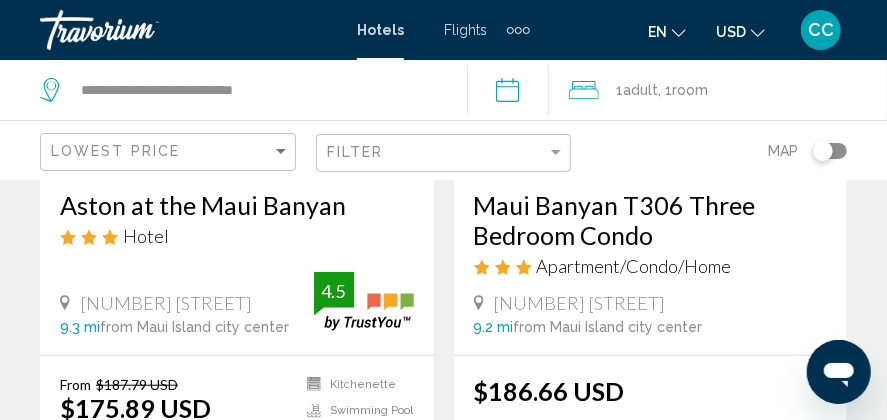 click on "Maui Banyan T306 Three Bedroom Condo" at bounding box center [651, 220] 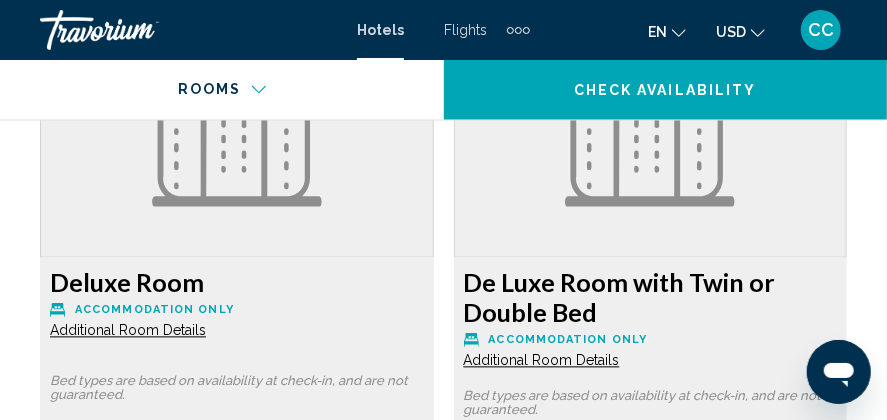 scroll, scrollTop: 3925, scrollLeft: 0, axis: vertical 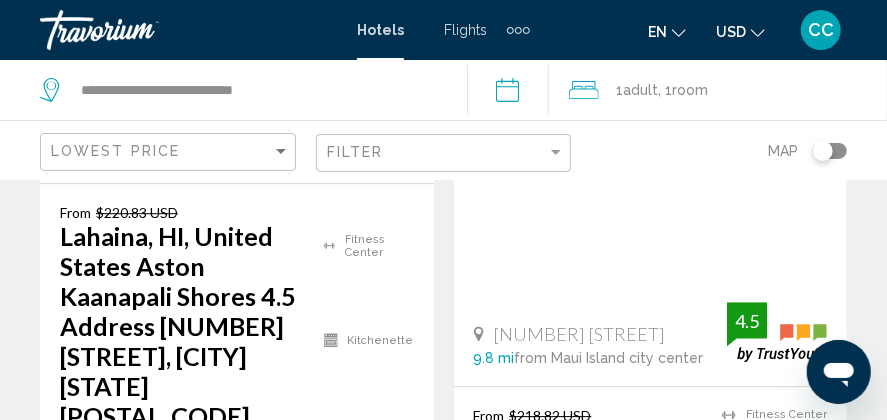 click on "Select Room" at bounding box center [236, 526] 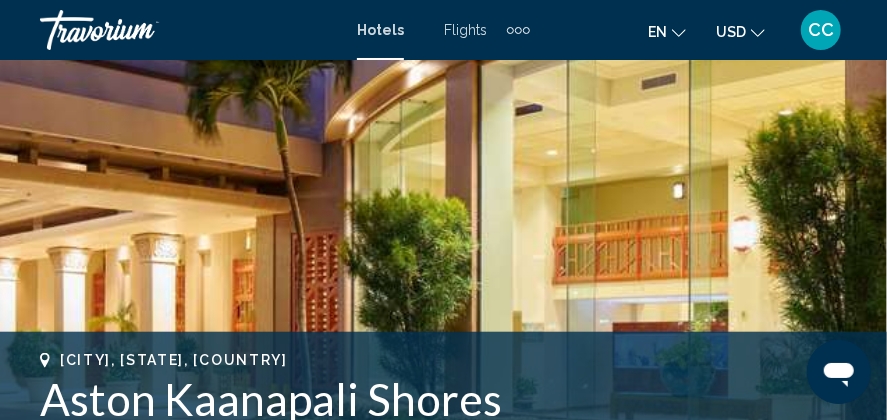scroll, scrollTop: 624, scrollLeft: 0, axis: vertical 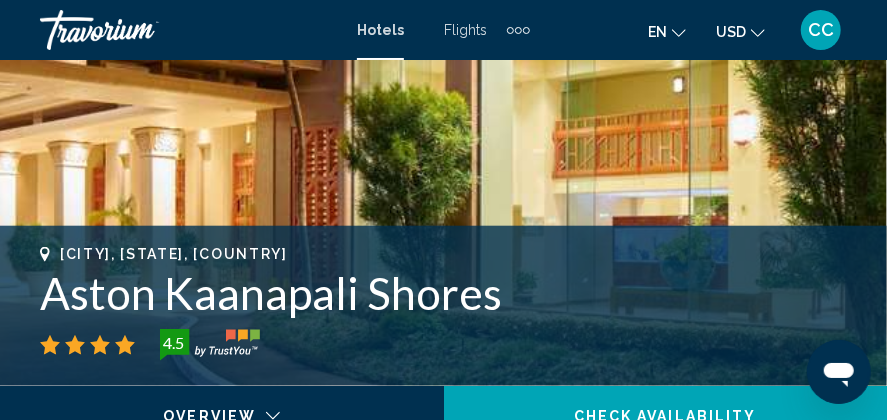drag, startPoint x: 512, startPoint y: 296, endPoint x: 25, endPoint y: 289, distance: 487.0503 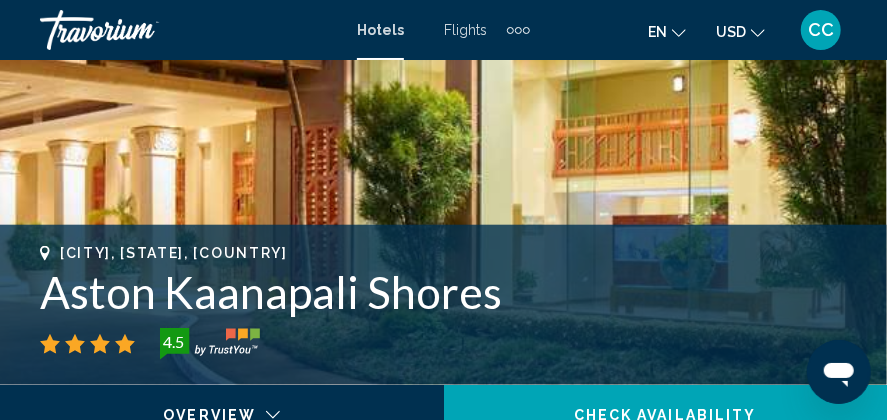scroll, scrollTop: 624, scrollLeft: 0, axis: vertical 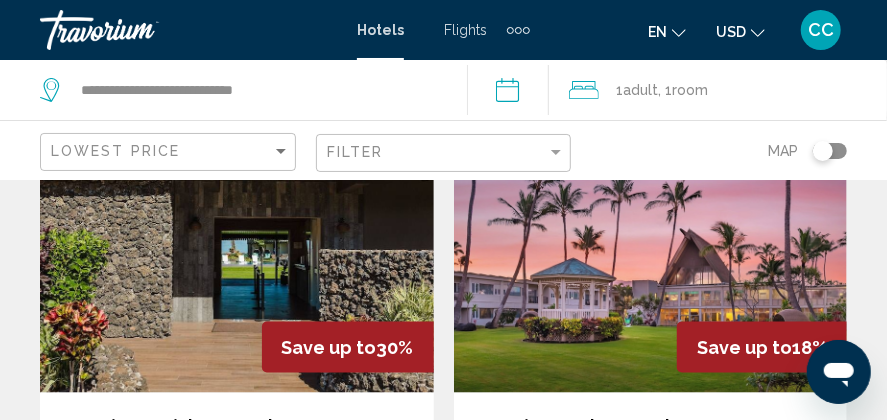 click at bounding box center (237, 233) 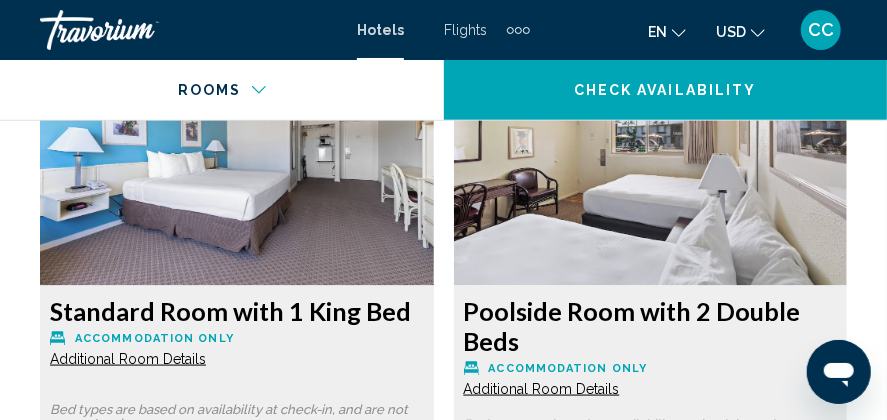scroll, scrollTop: 3524, scrollLeft: 0, axis: vertical 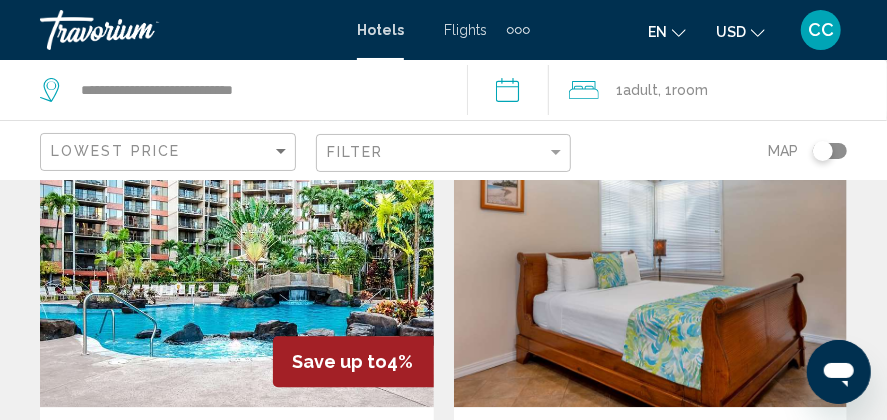 click at bounding box center (651, 247) 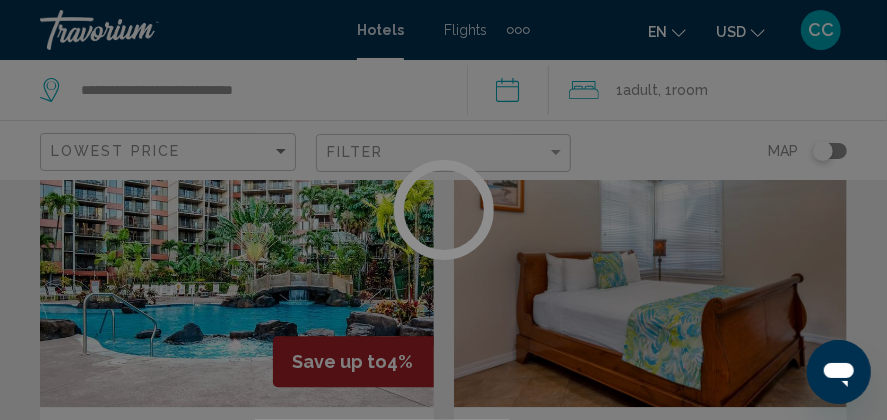 scroll, scrollTop: 324, scrollLeft: 0, axis: vertical 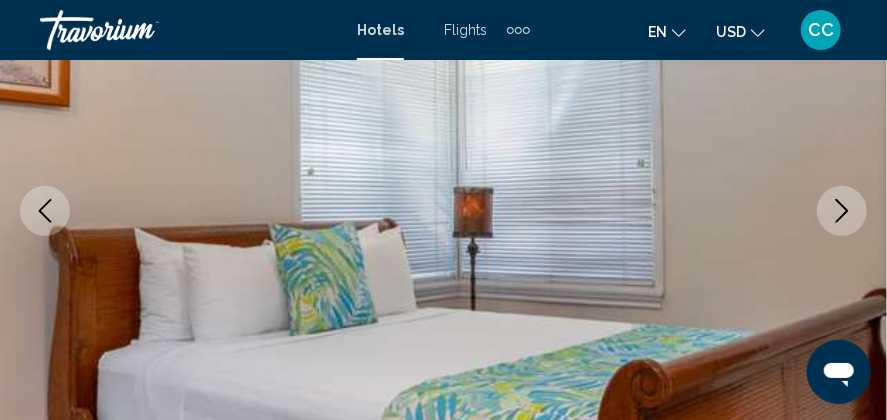 click 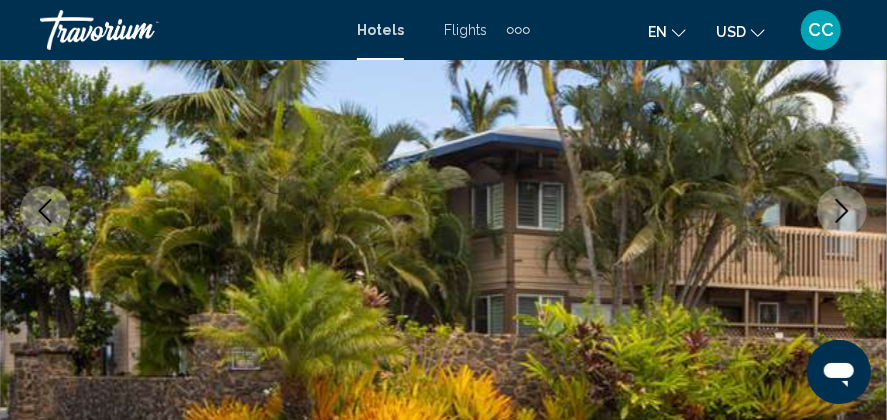 click 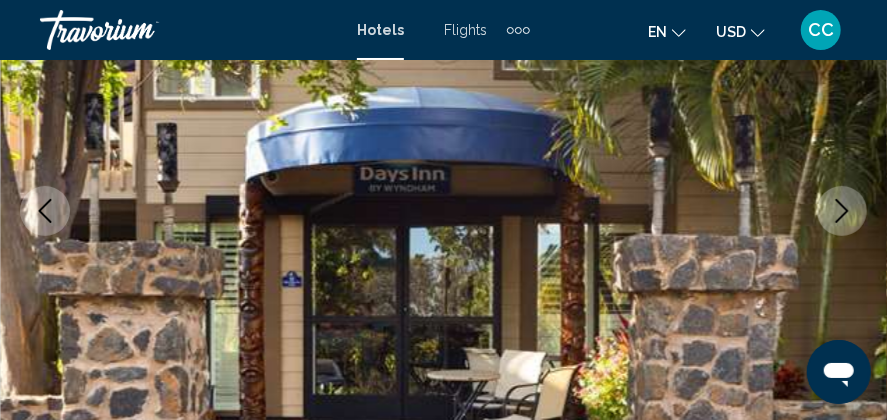 click 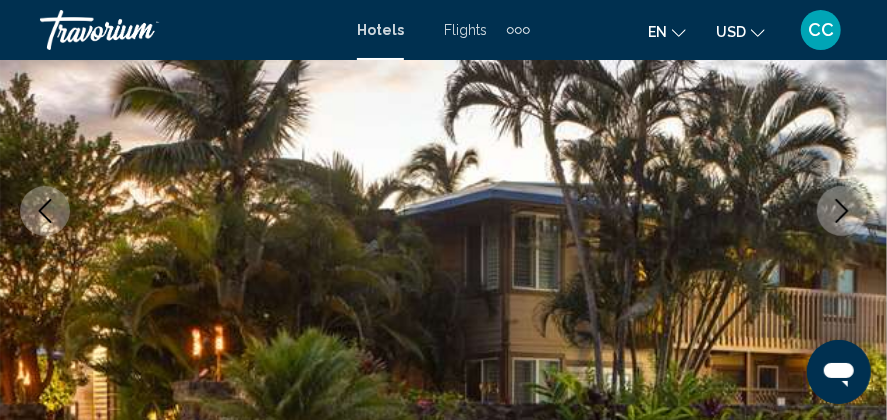 click 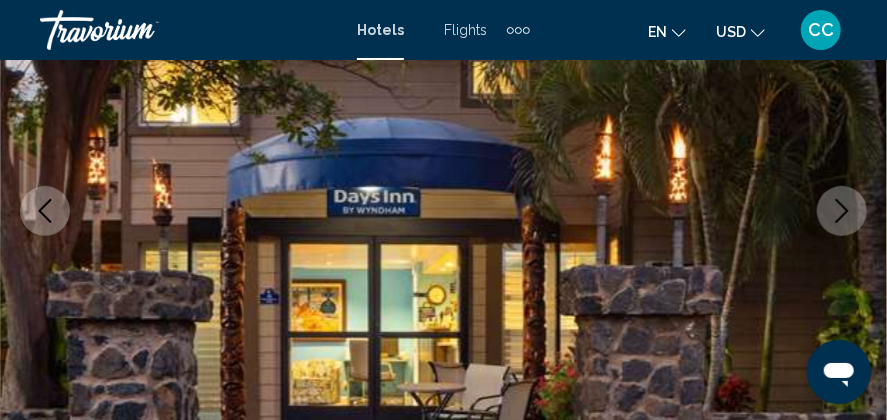 click 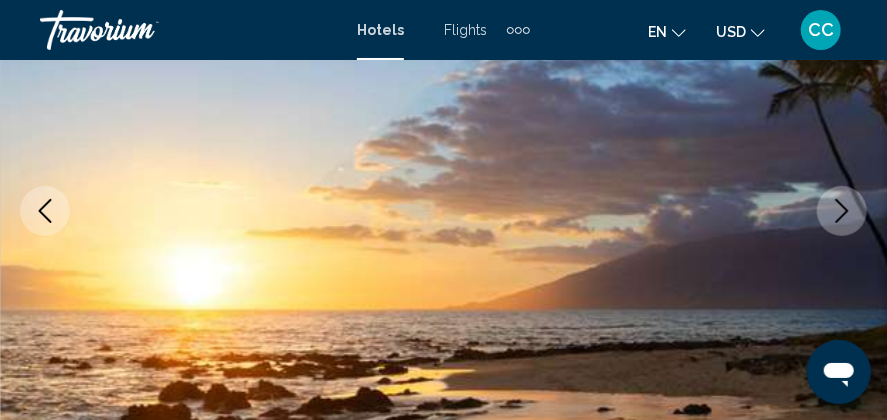 click 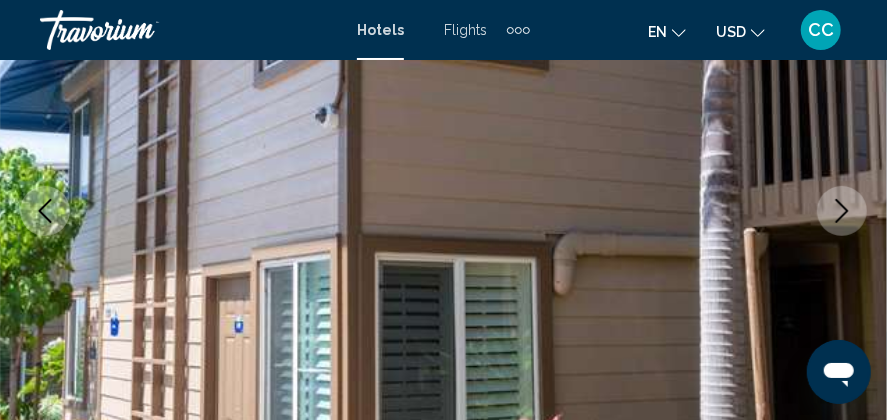click 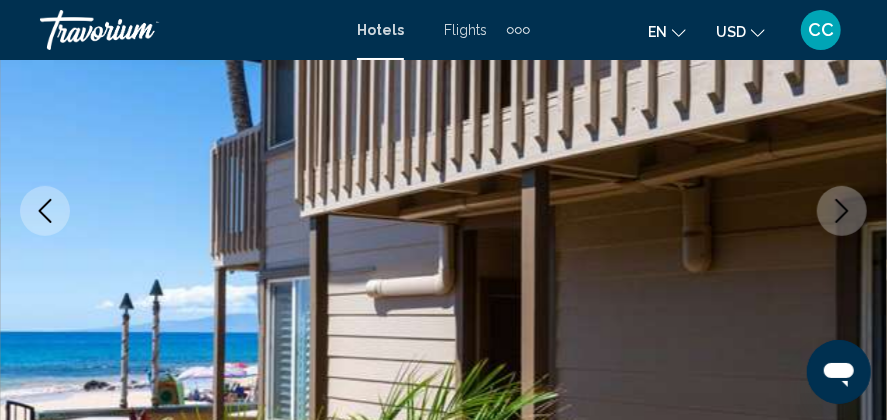 click 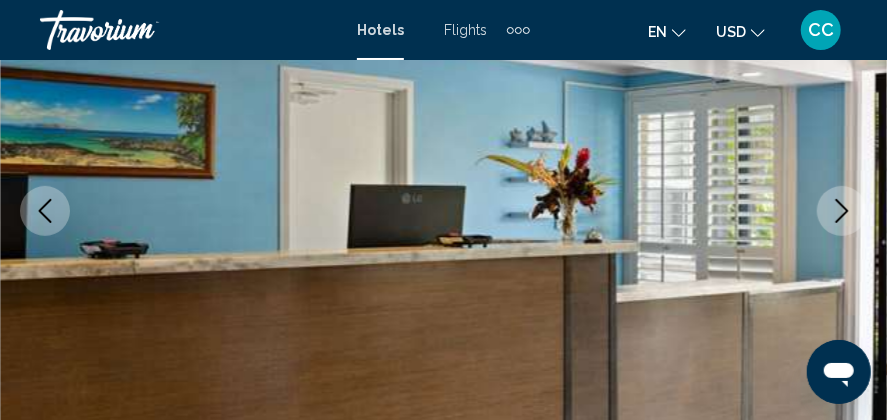 click 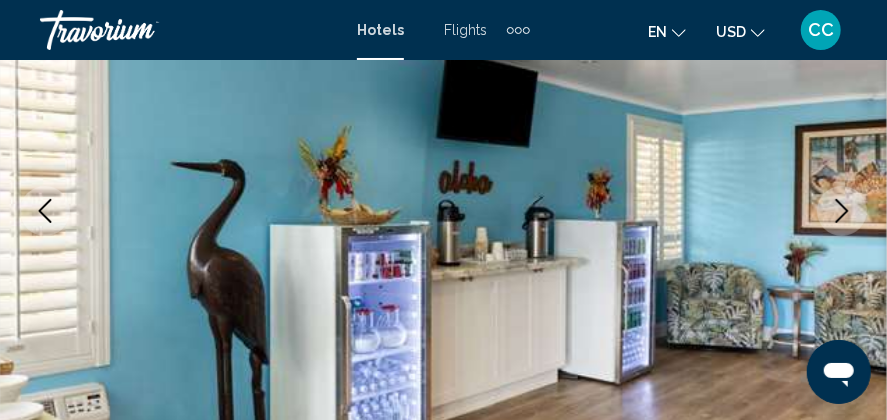 click 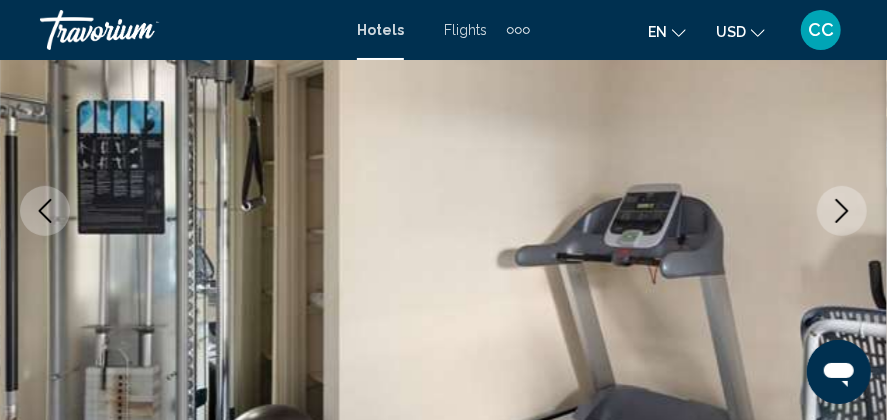 click 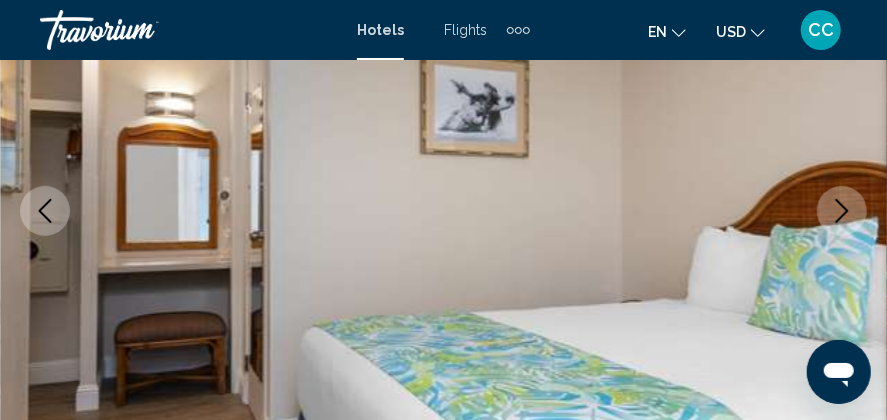 click 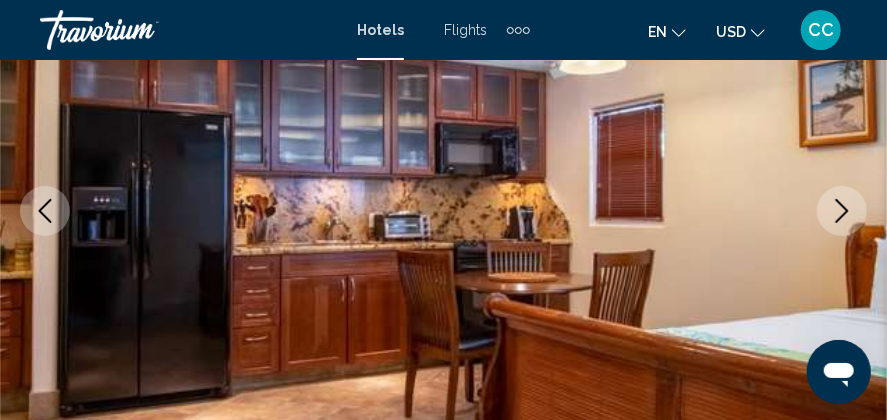 click 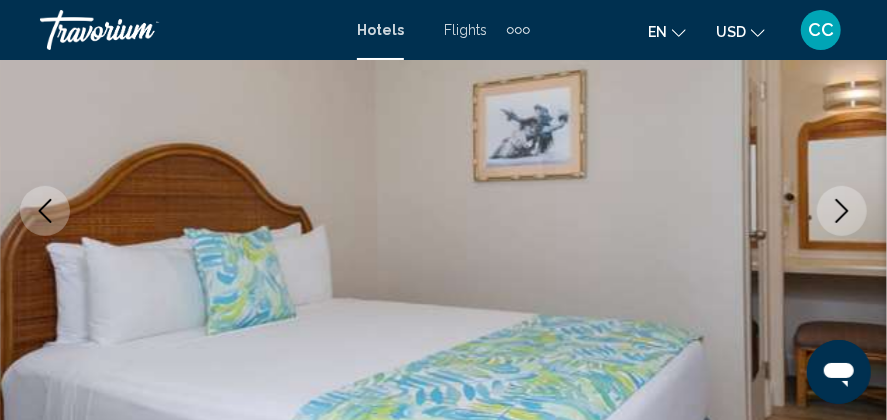 click 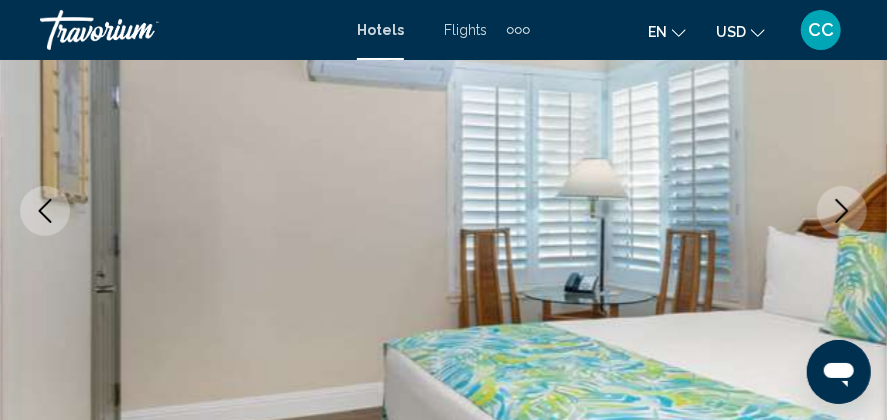 click 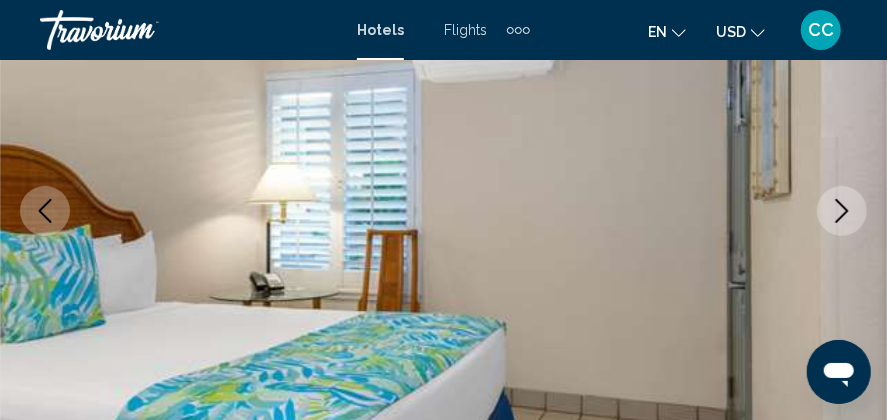 click 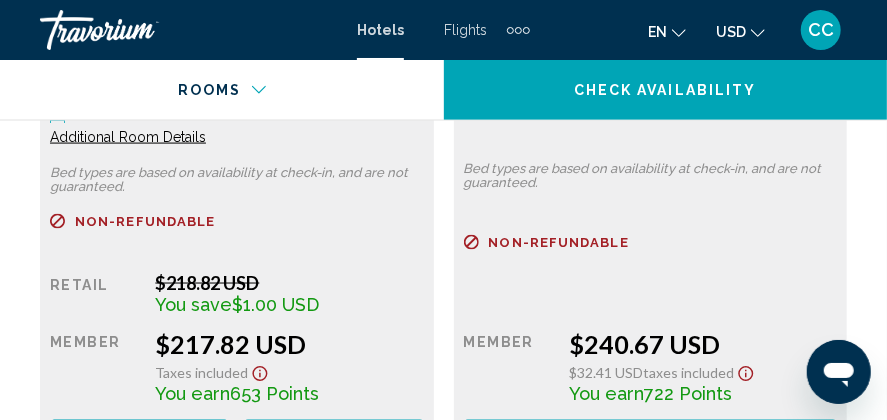 scroll, scrollTop: 3824, scrollLeft: 0, axis: vertical 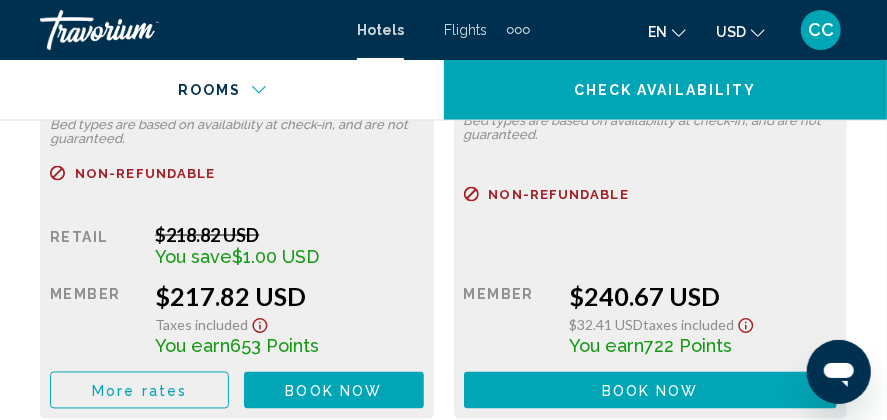 click 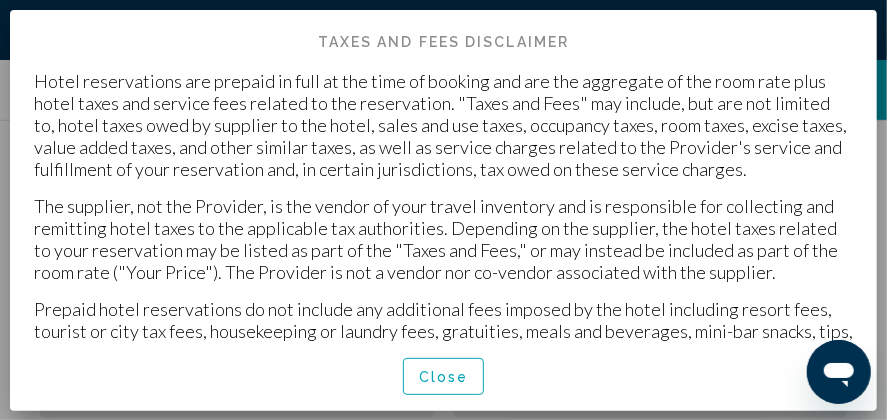 scroll, scrollTop: 79, scrollLeft: 0, axis: vertical 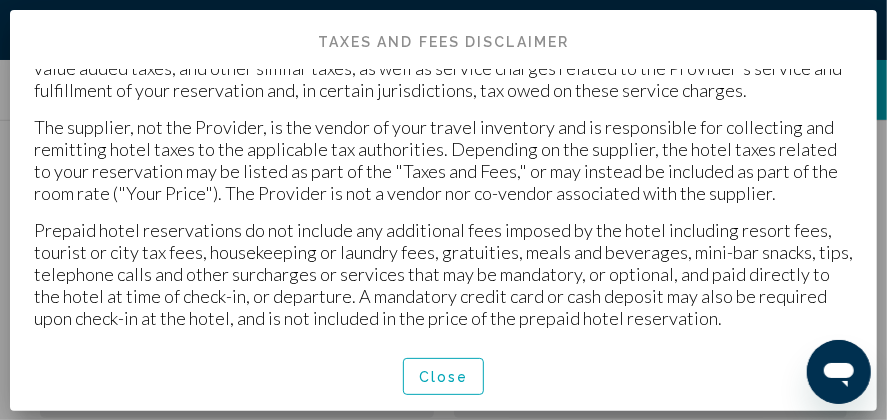 click on "Close" at bounding box center (444, 377) 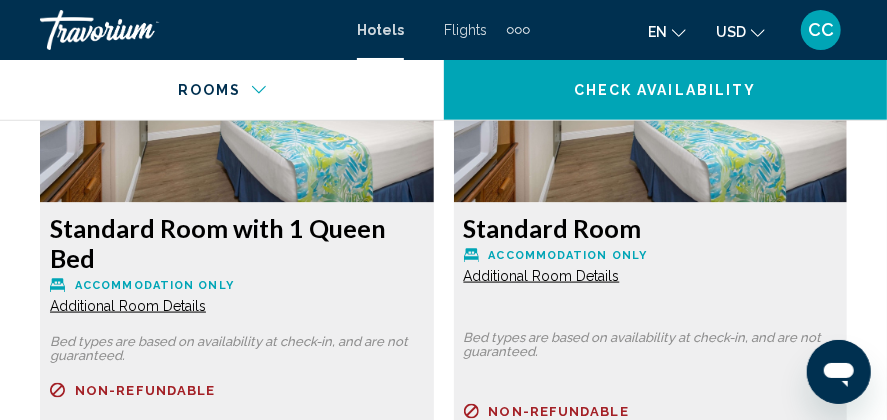 scroll, scrollTop: 3524, scrollLeft: 0, axis: vertical 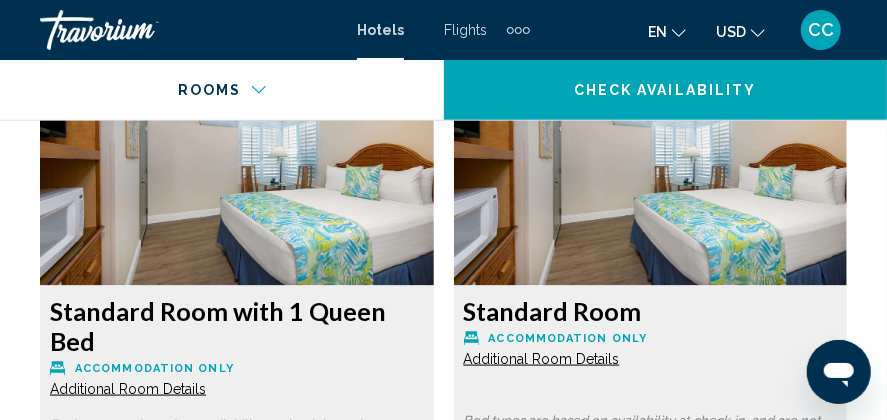 click at bounding box center [237, 161] 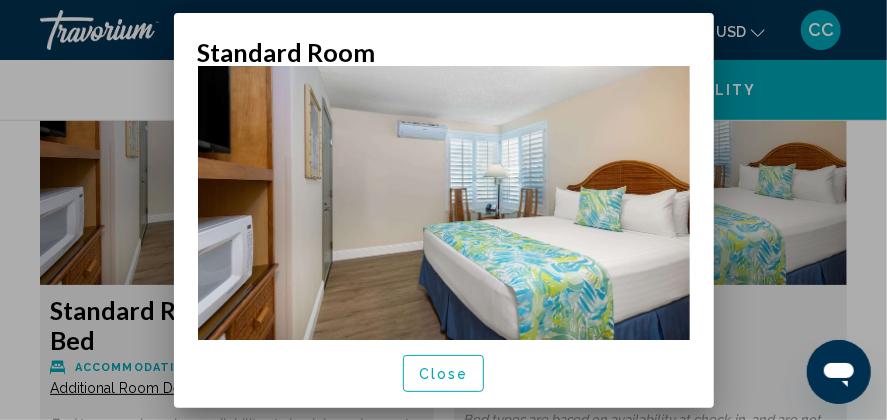 scroll, scrollTop: 88, scrollLeft: 0, axis: vertical 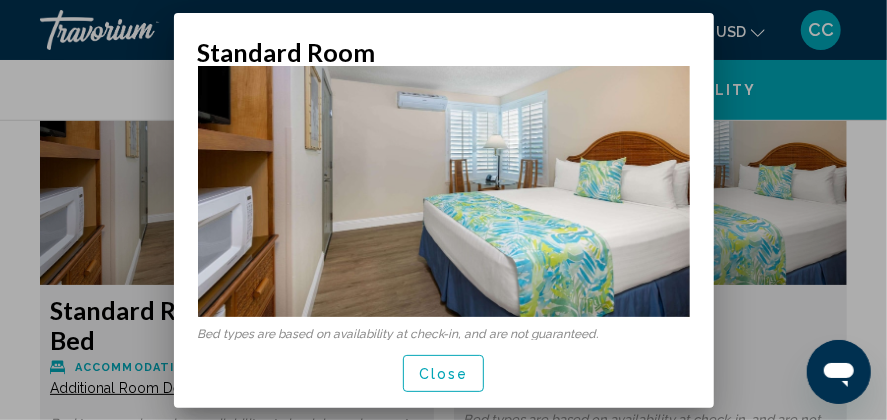 click on "Close" at bounding box center [444, 374] 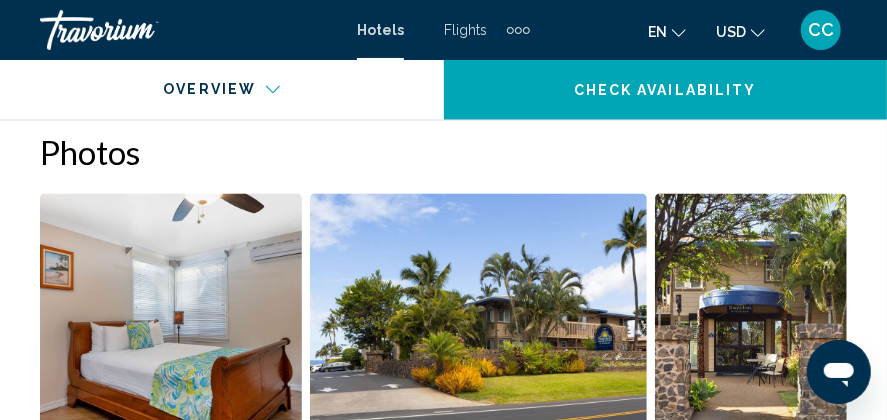 scroll, scrollTop: 1024, scrollLeft: 0, axis: vertical 